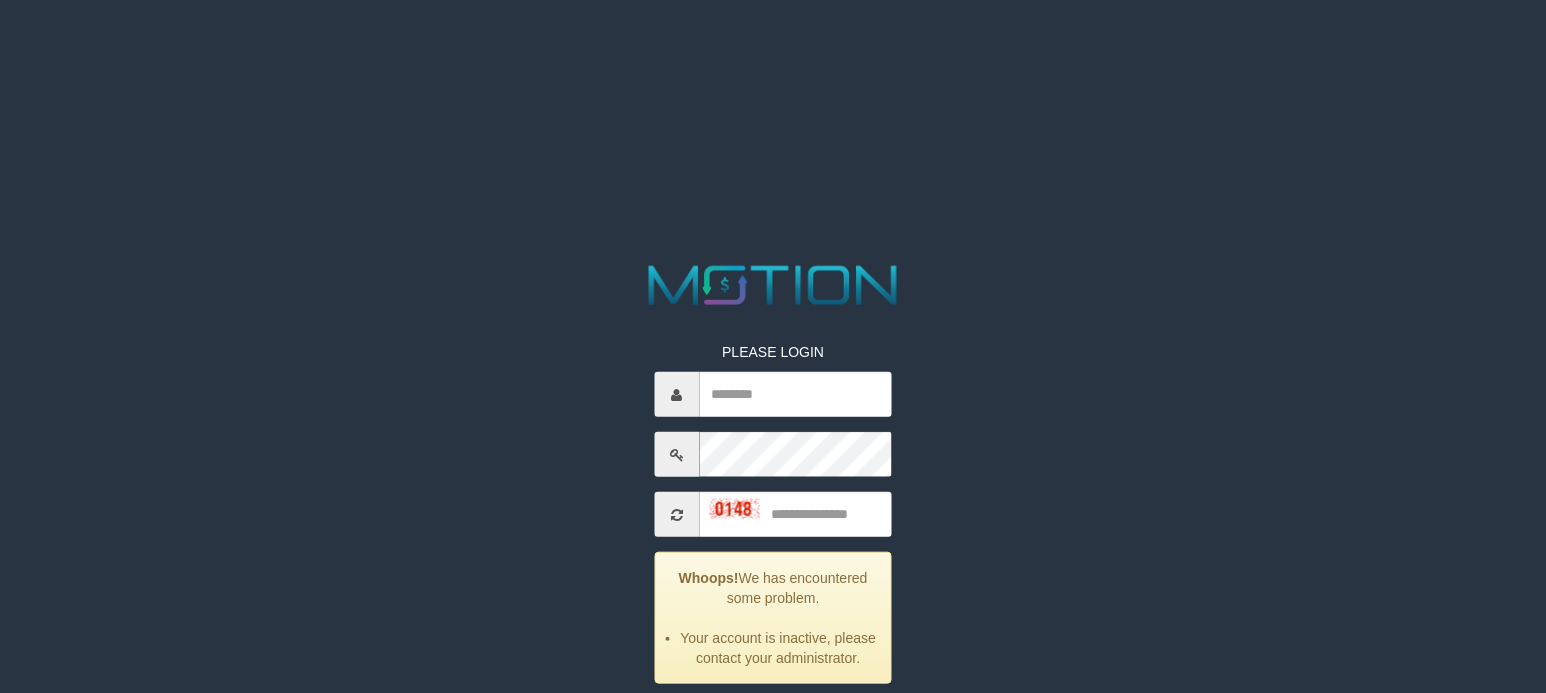 scroll, scrollTop: 0, scrollLeft: 0, axis: both 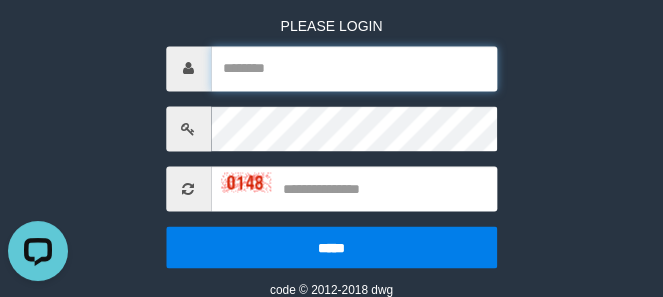 type on "**********" 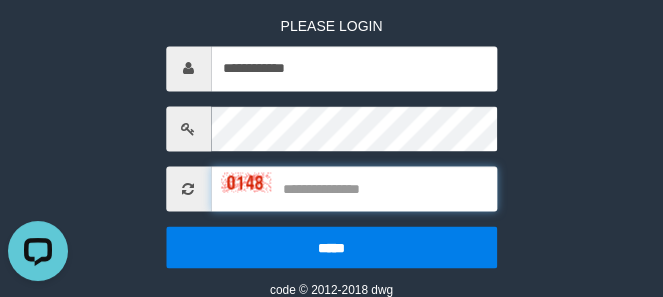 click at bounding box center (354, 188) 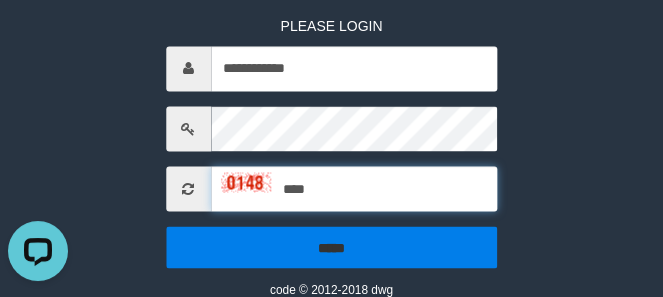type on "****" 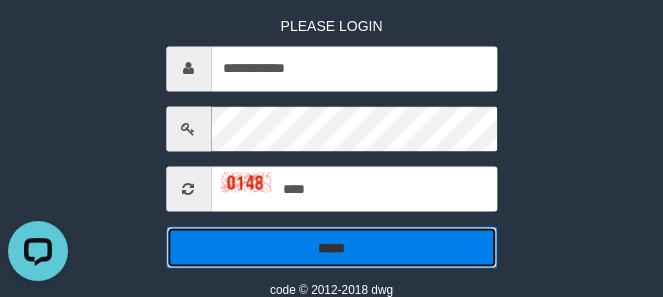 click on "*****" at bounding box center [332, 247] 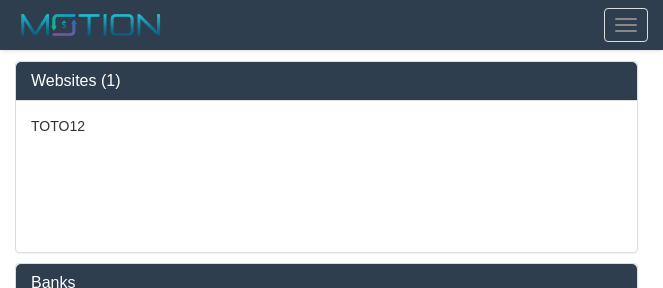 select on "***" 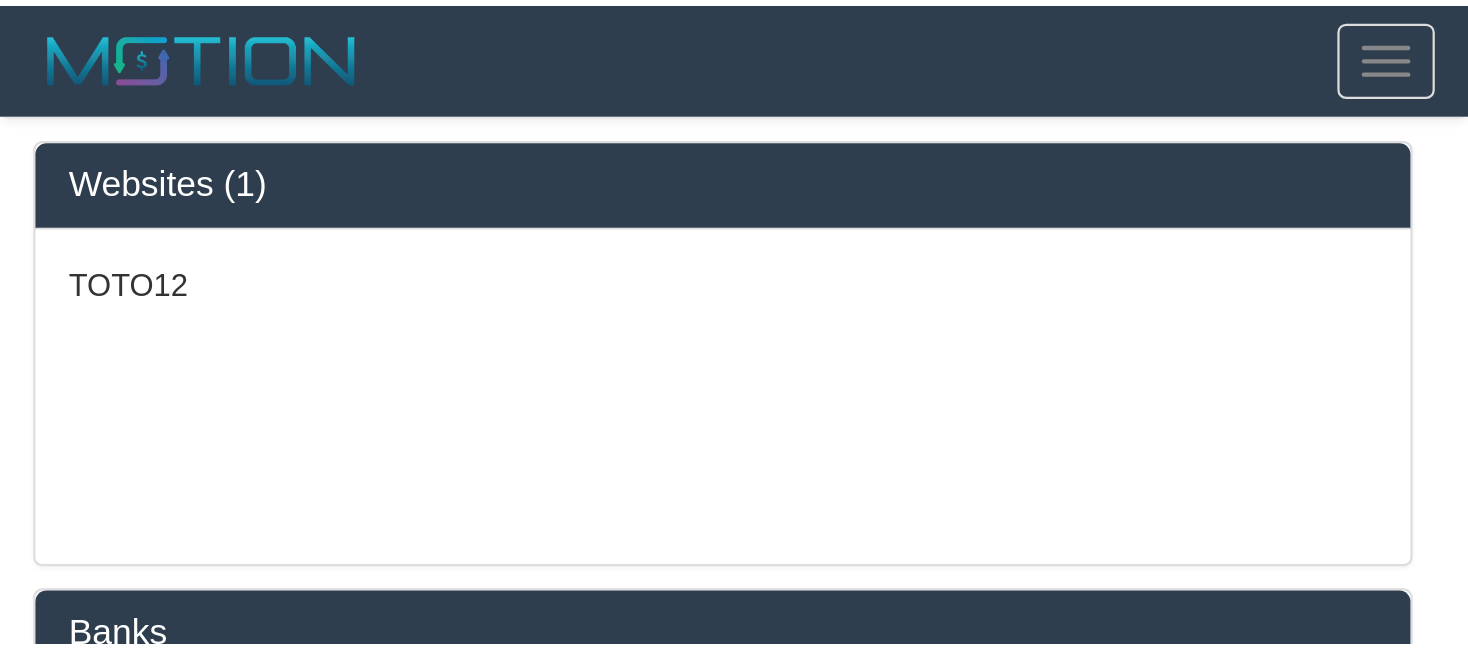 scroll, scrollTop: 0, scrollLeft: 0, axis: both 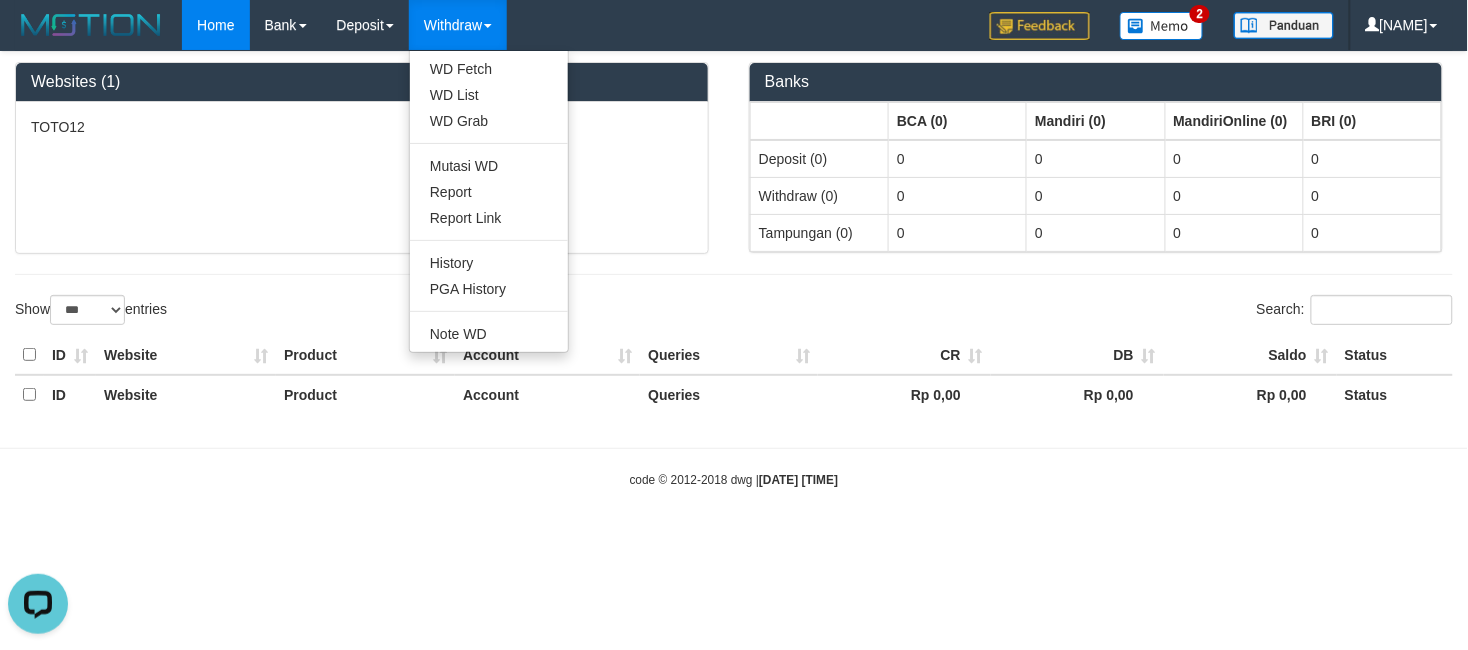 click on "Withdraw" at bounding box center [458, 25] 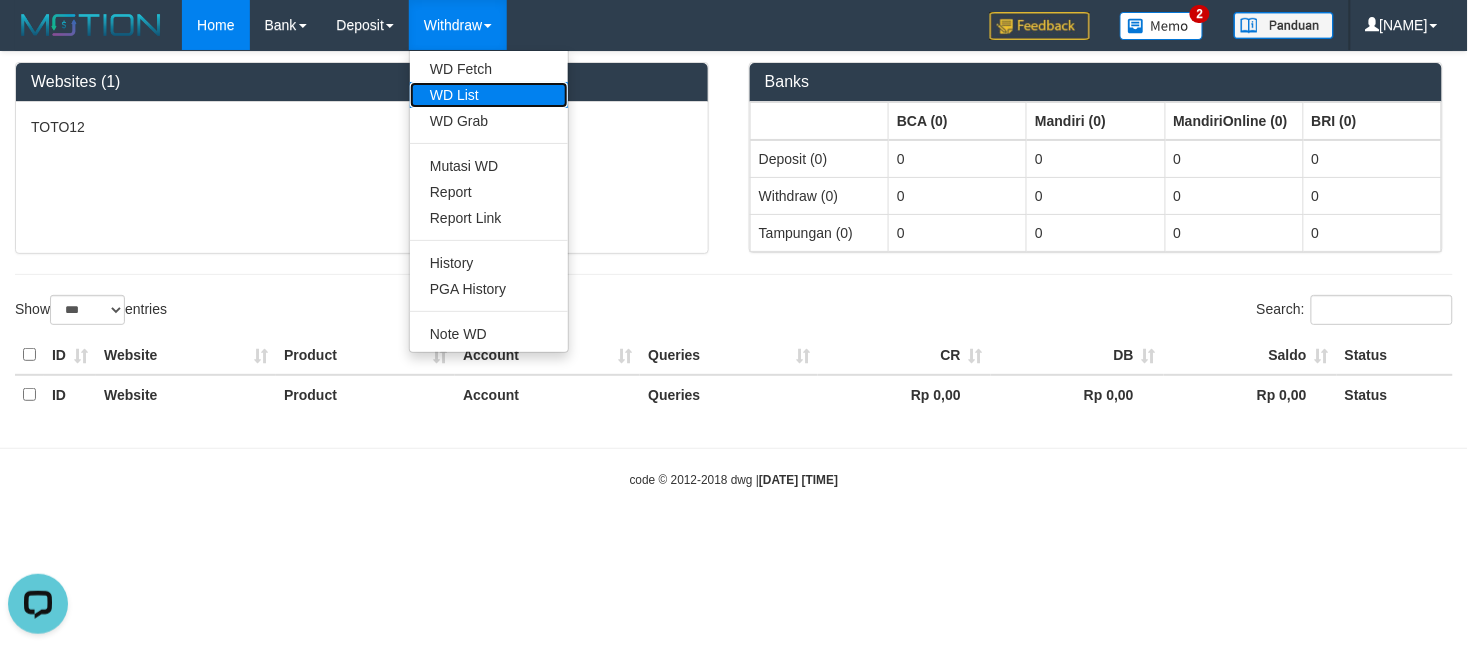 click on "WD List" at bounding box center [489, 95] 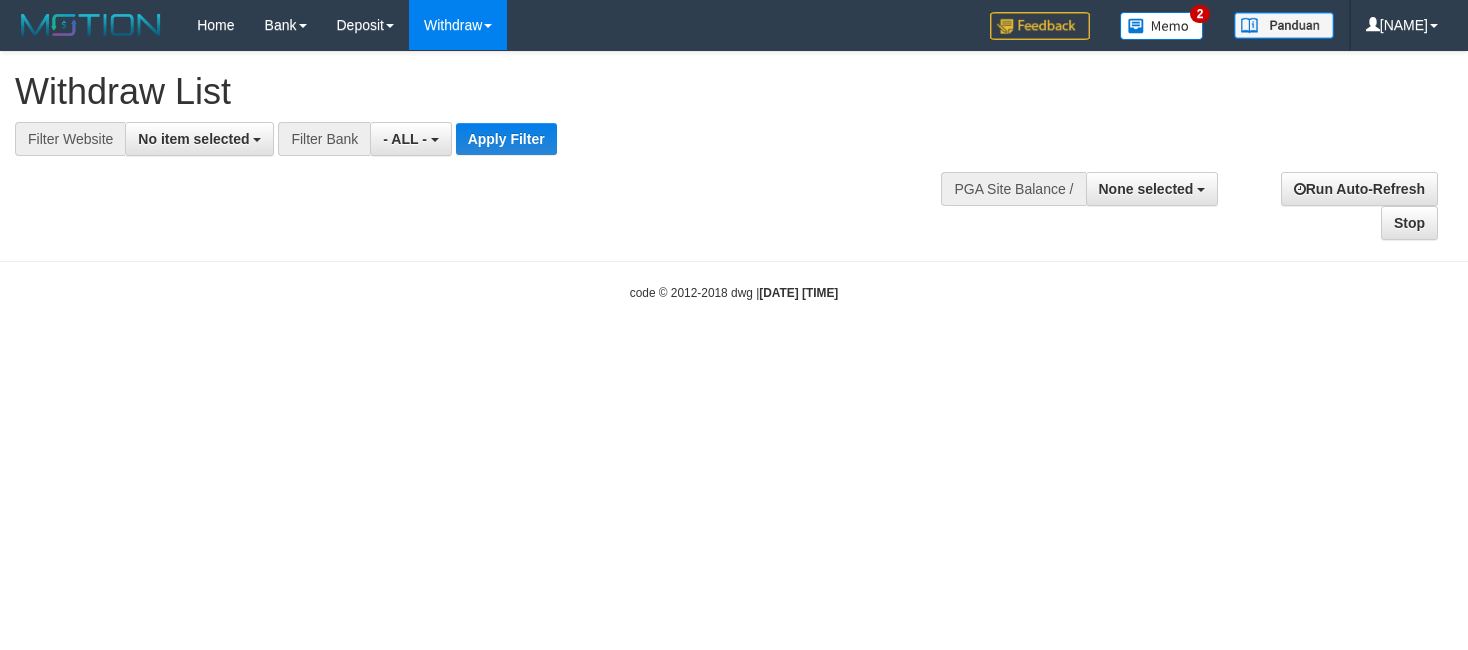 select 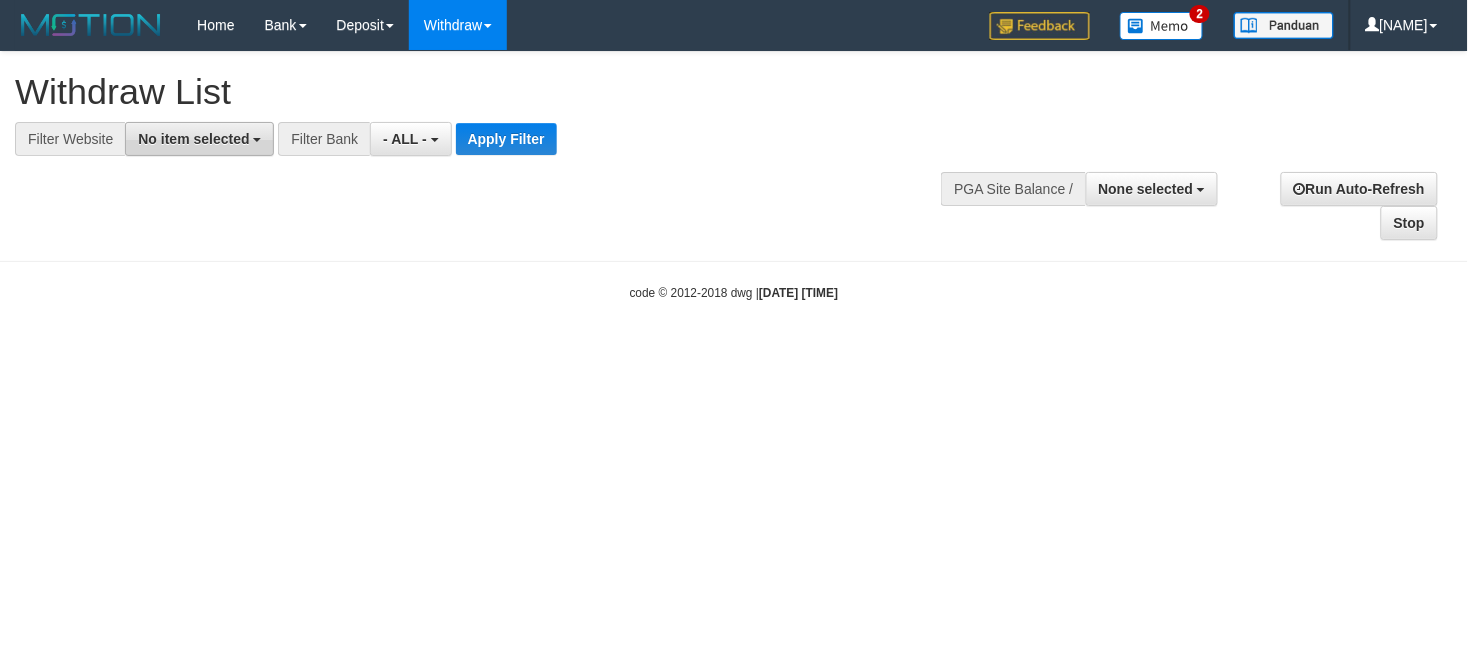 click on "No item selected" at bounding box center [193, 139] 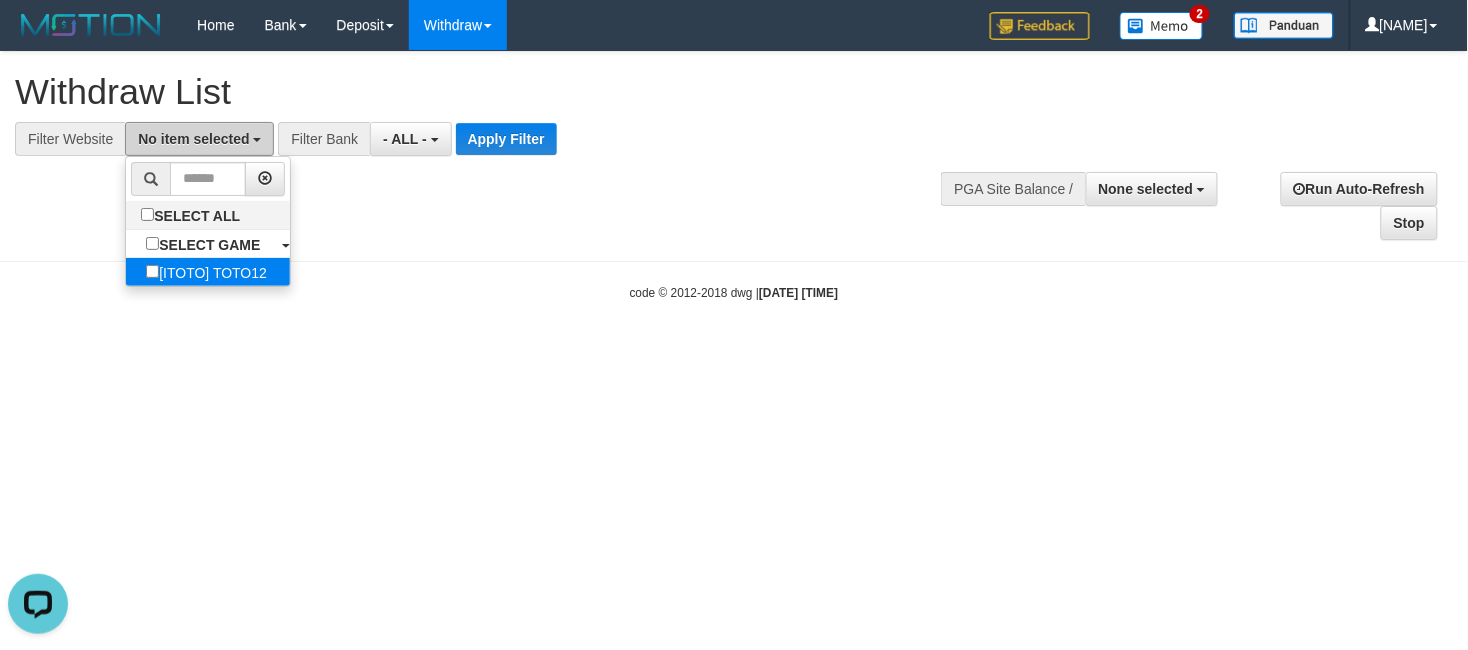 scroll, scrollTop: 0, scrollLeft: 0, axis: both 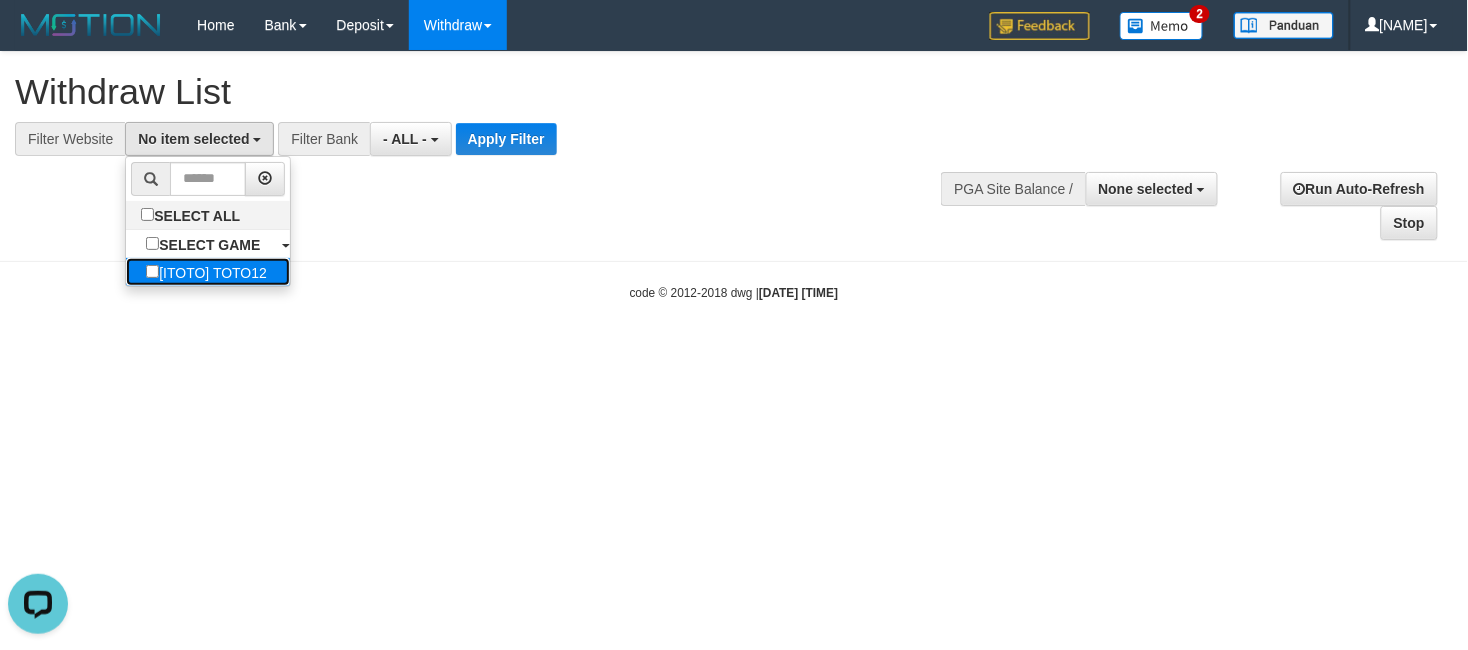 click on "[ITOTO] TOTO12" at bounding box center (206, 272) 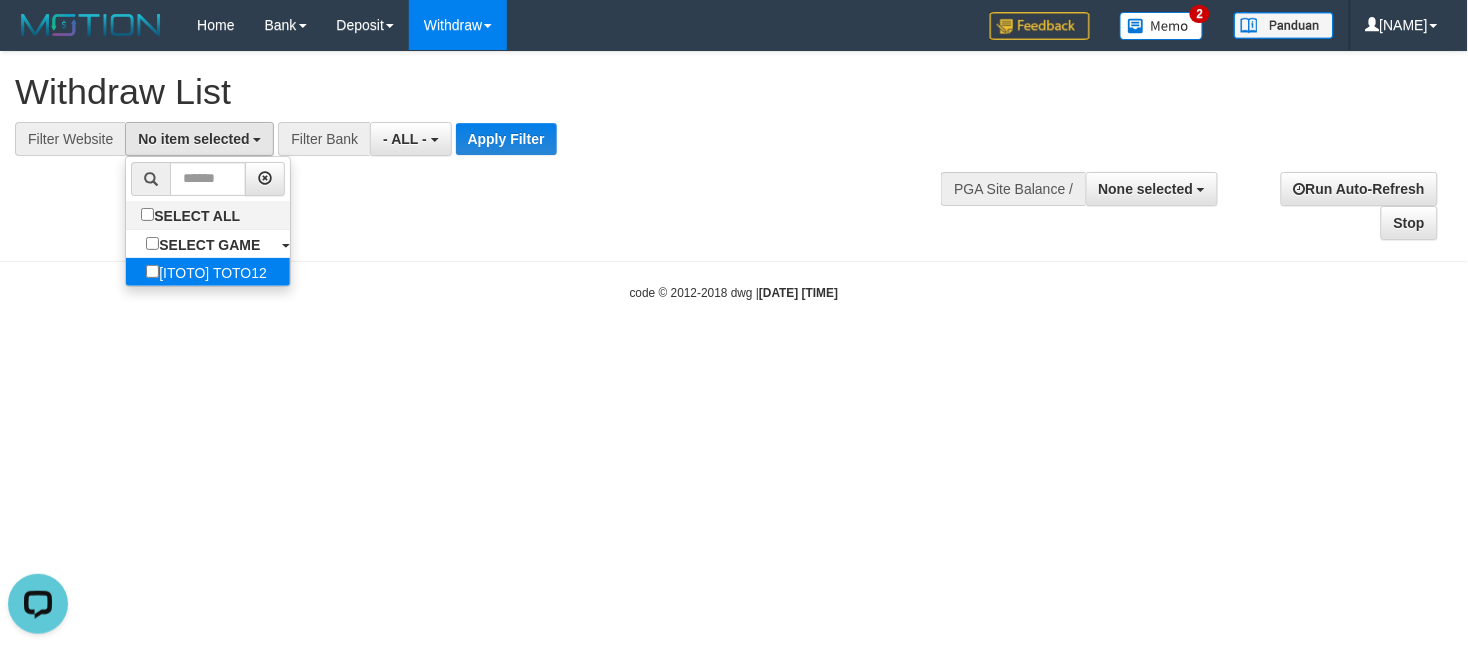 select on "***" 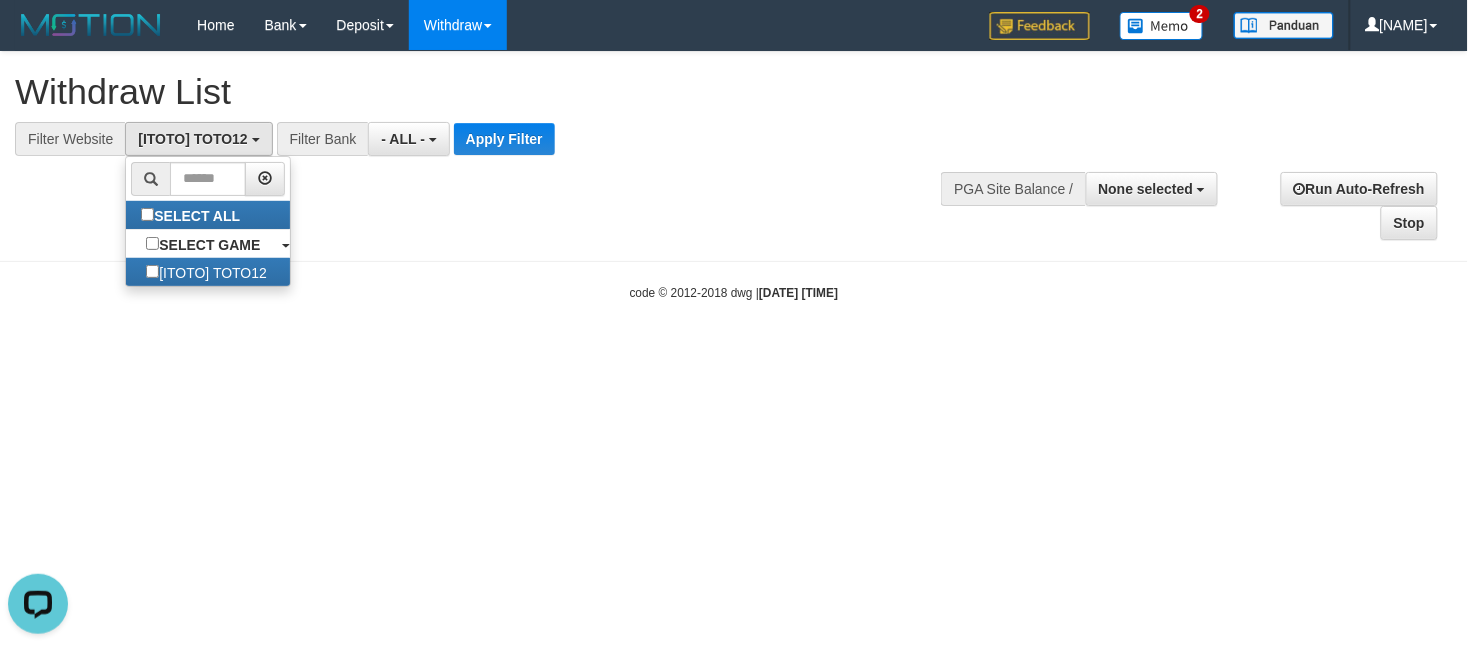 scroll, scrollTop: 17, scrollLeft: 0, axis: vertical 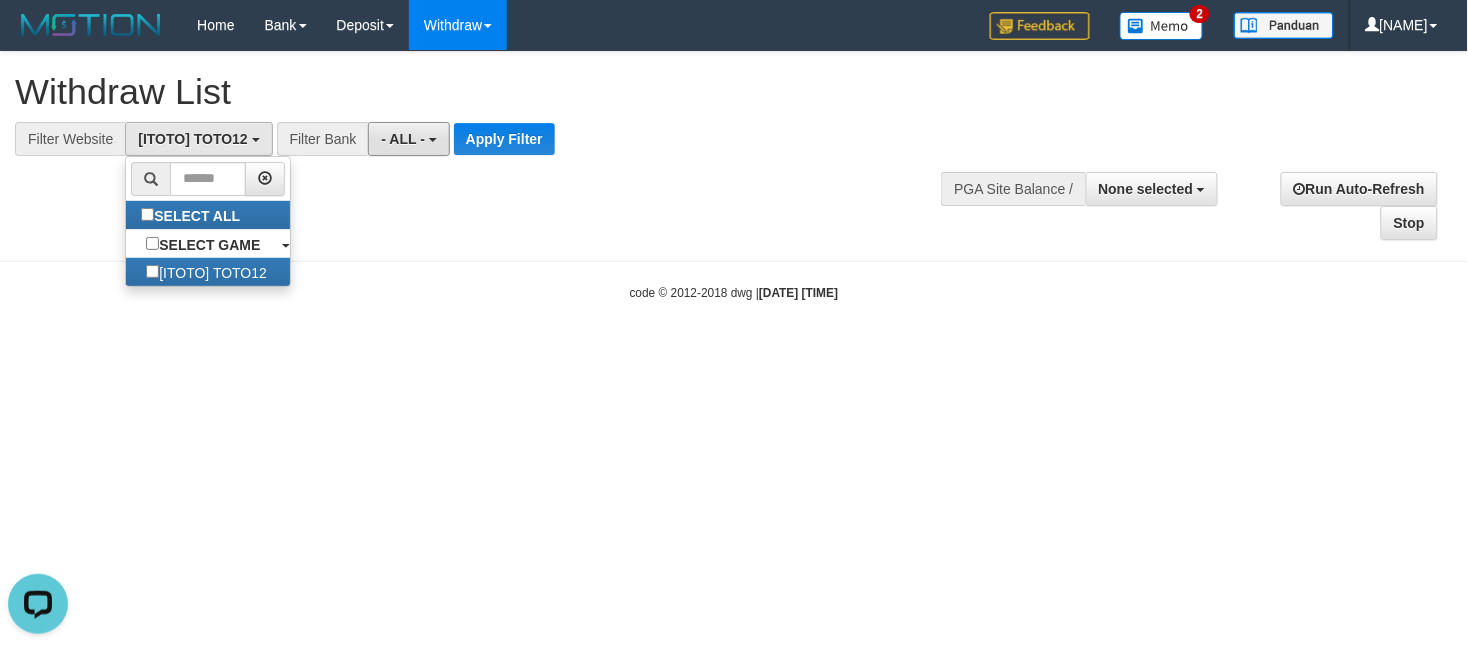 drag, startPoint x: 437, startPoint y: 127, endPoint x: 427, endPoint y: 158, distance: 32.572994 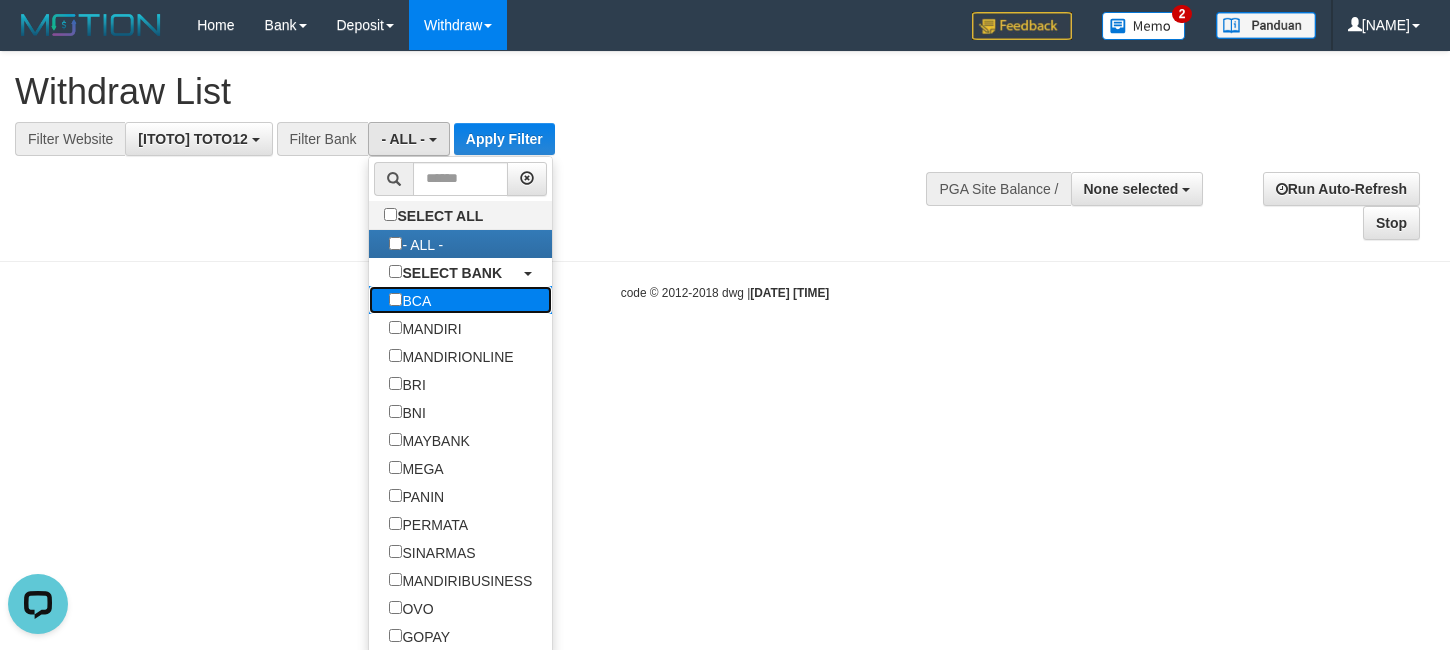 click on "BCA" at bounding box center [410, 300] 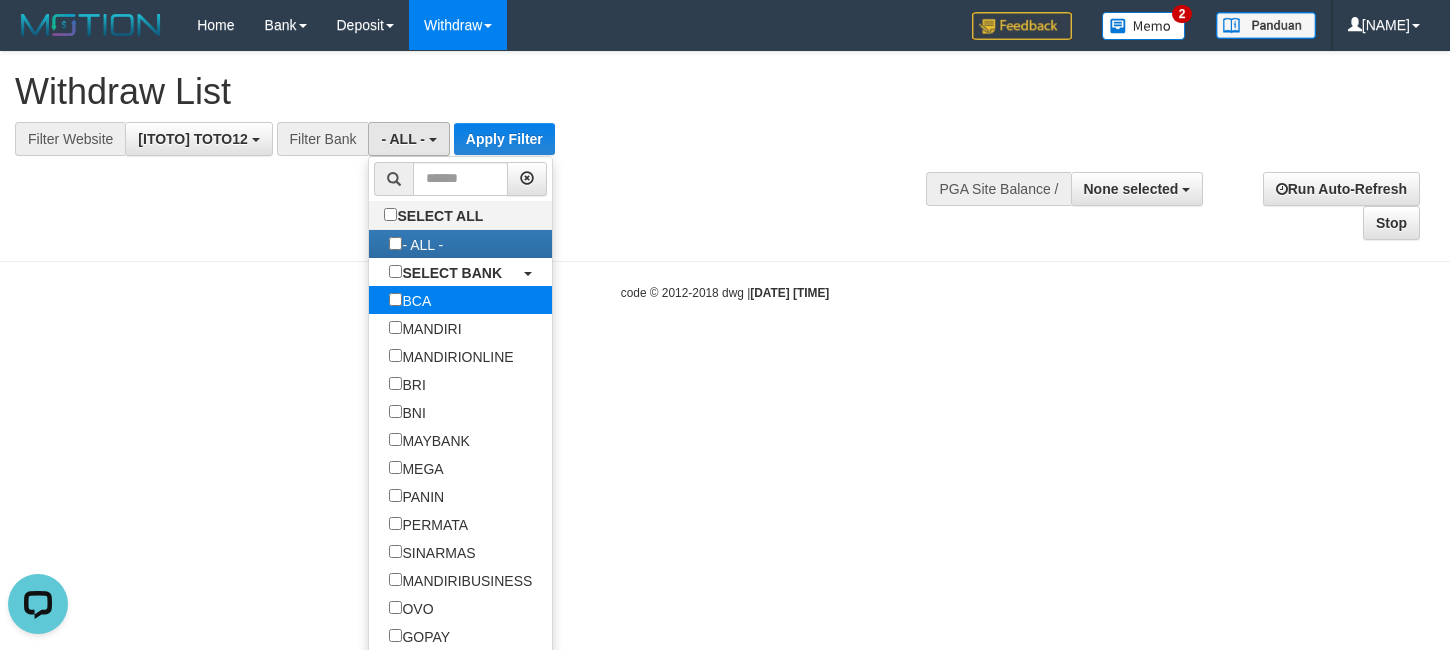 select on "***" 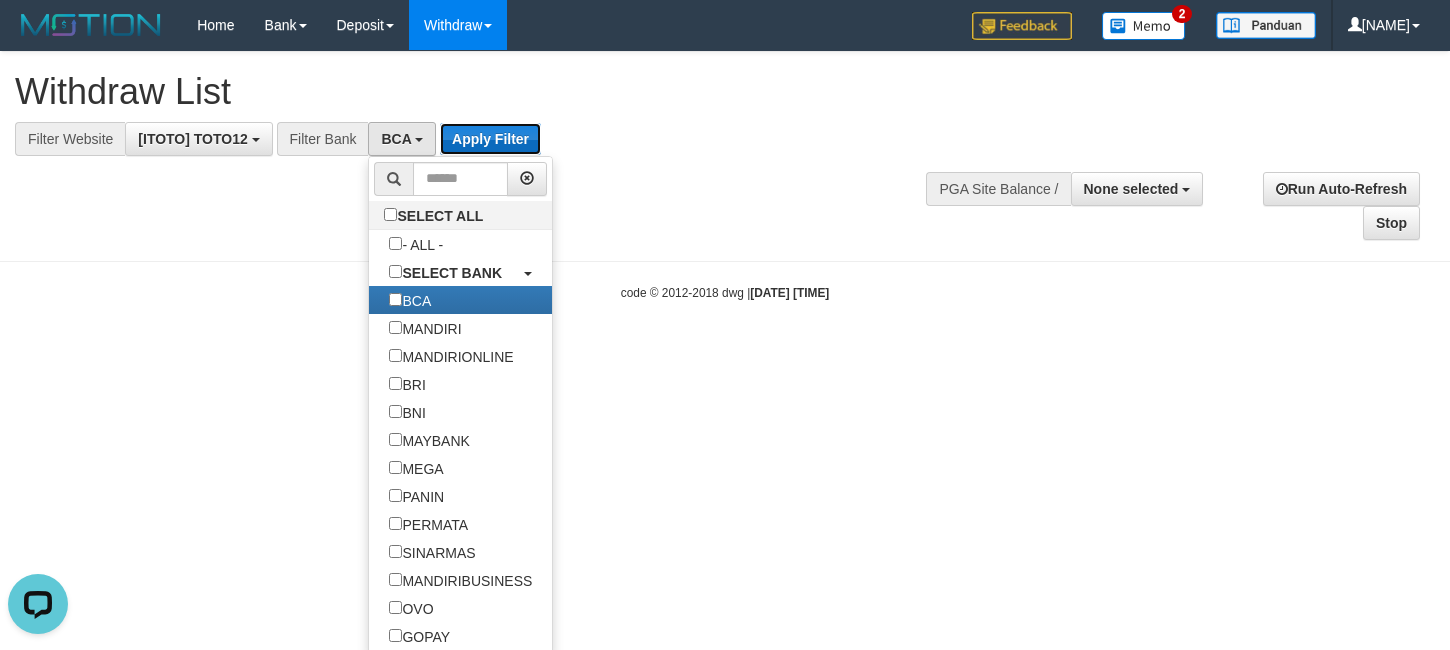 click on "Apply Filter" at bounding box center (490, 139) 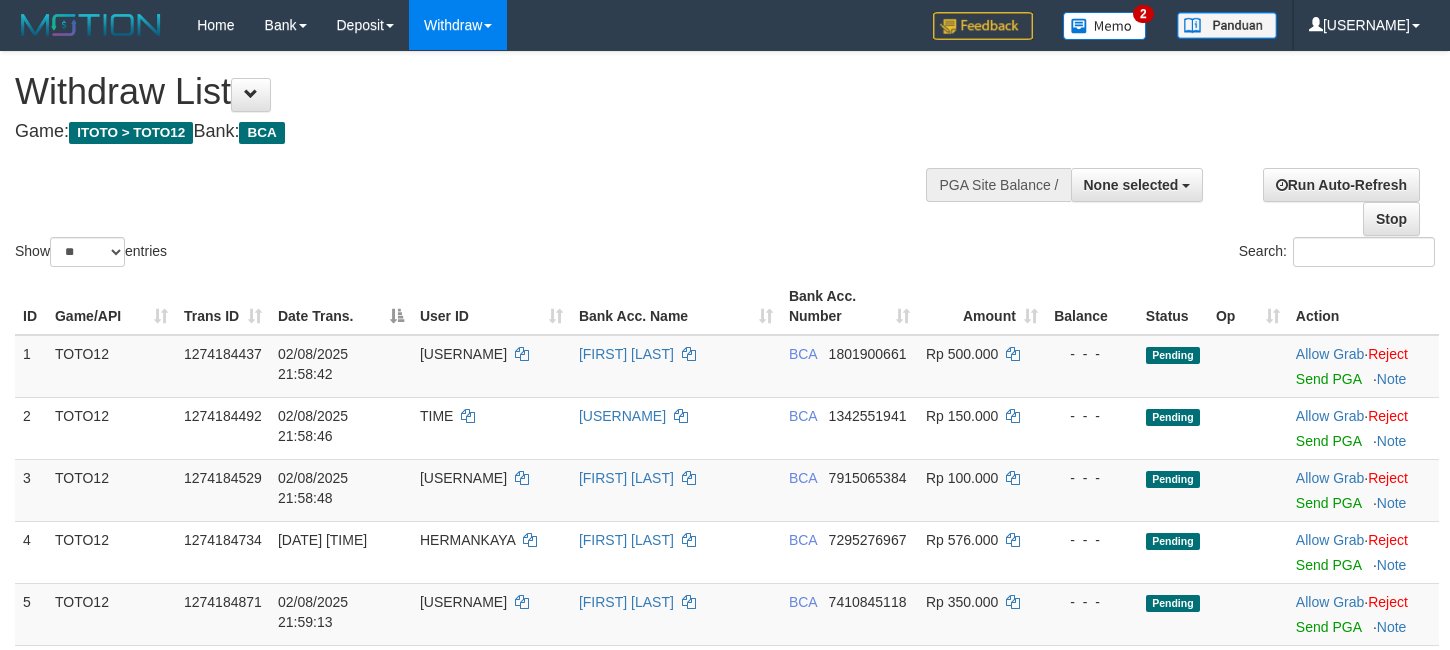 select 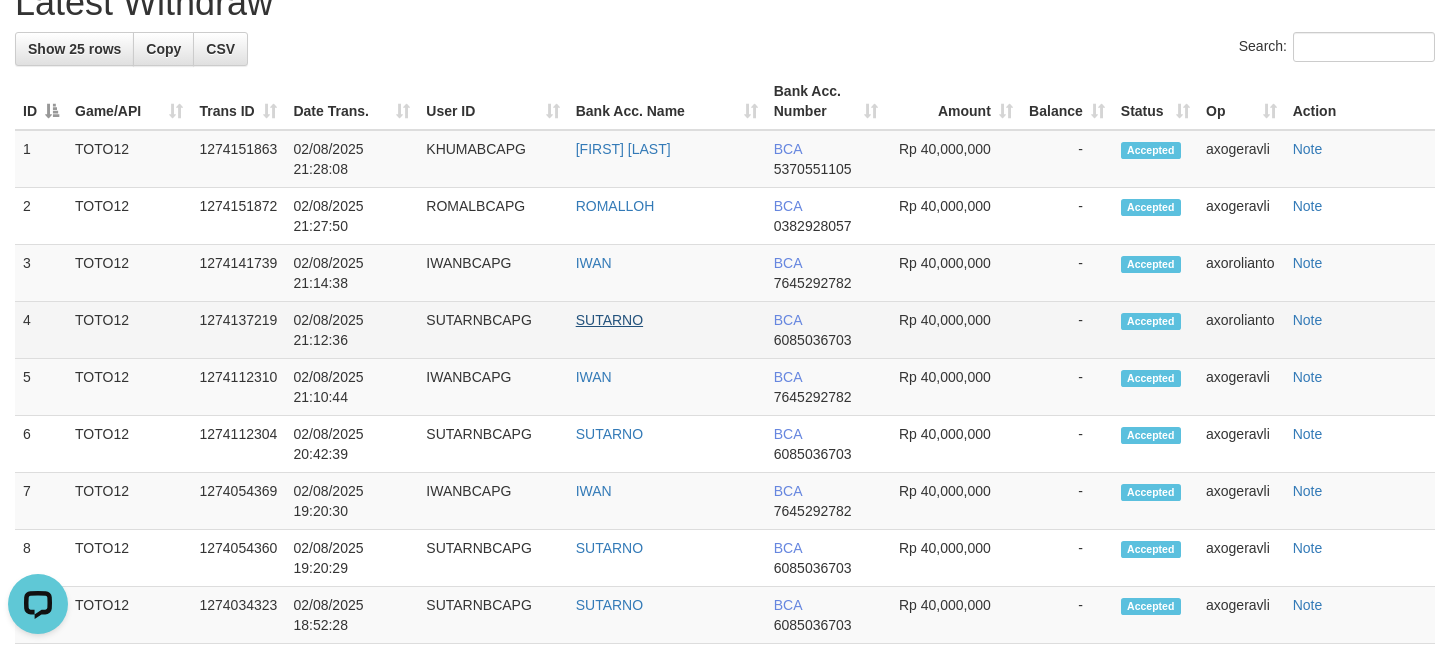 scroll, scrollTop: 0, scrollLeft: 0, axis: both 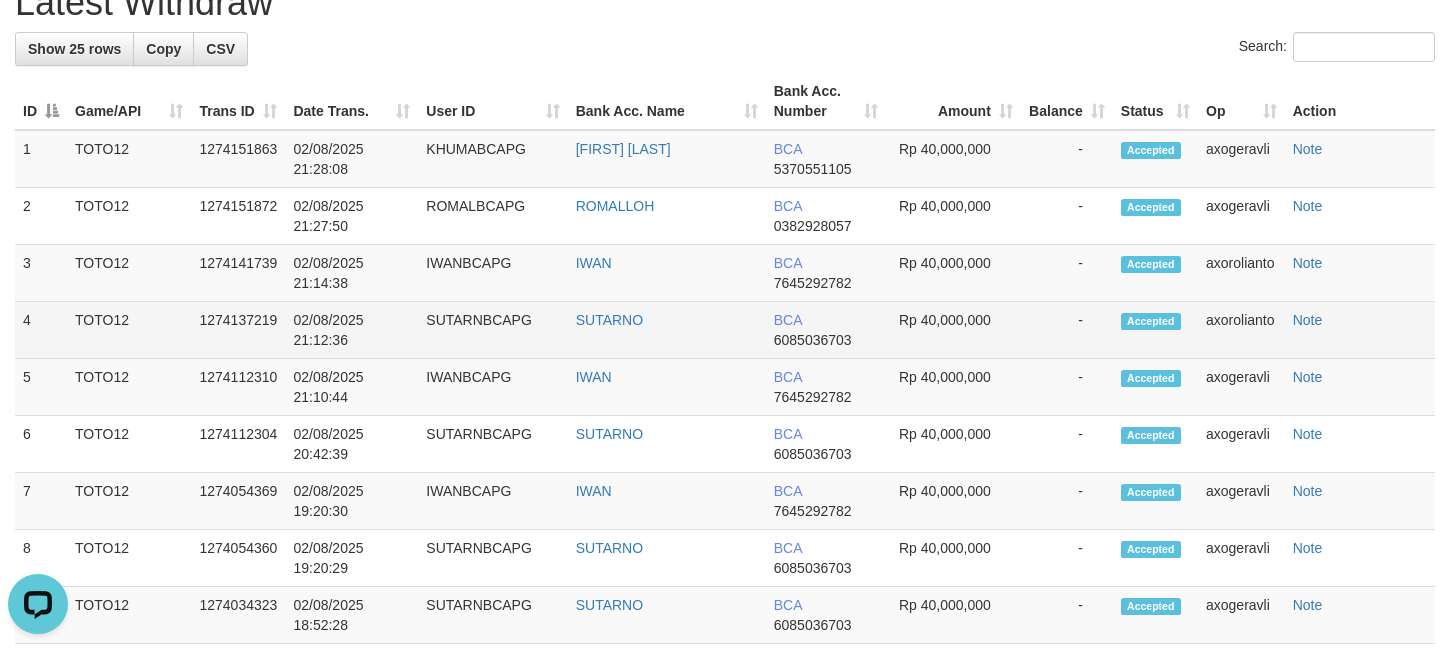 click on "02/08/2025 21:12:36" at bounding box center [351, 330] 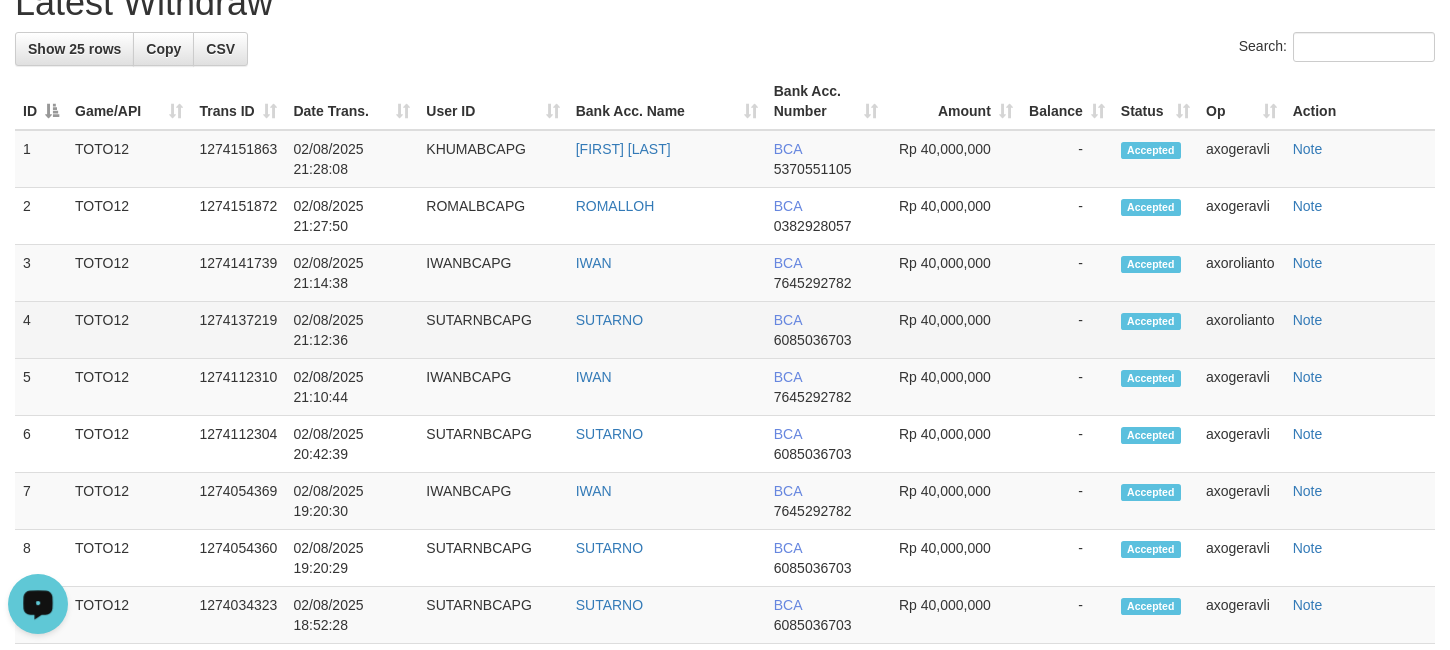 click on "1274137219" at bounding box center [238, 330] 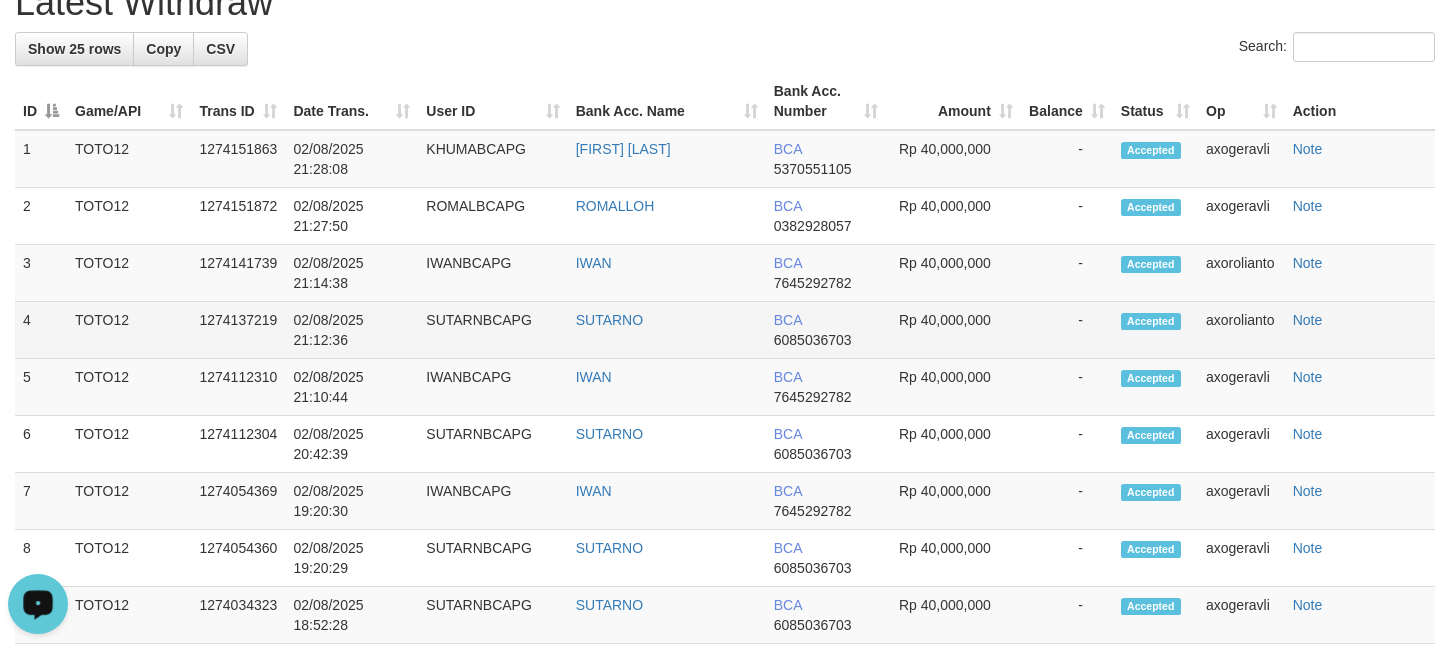 click on "1274137219" at bounding box center [238, 330] 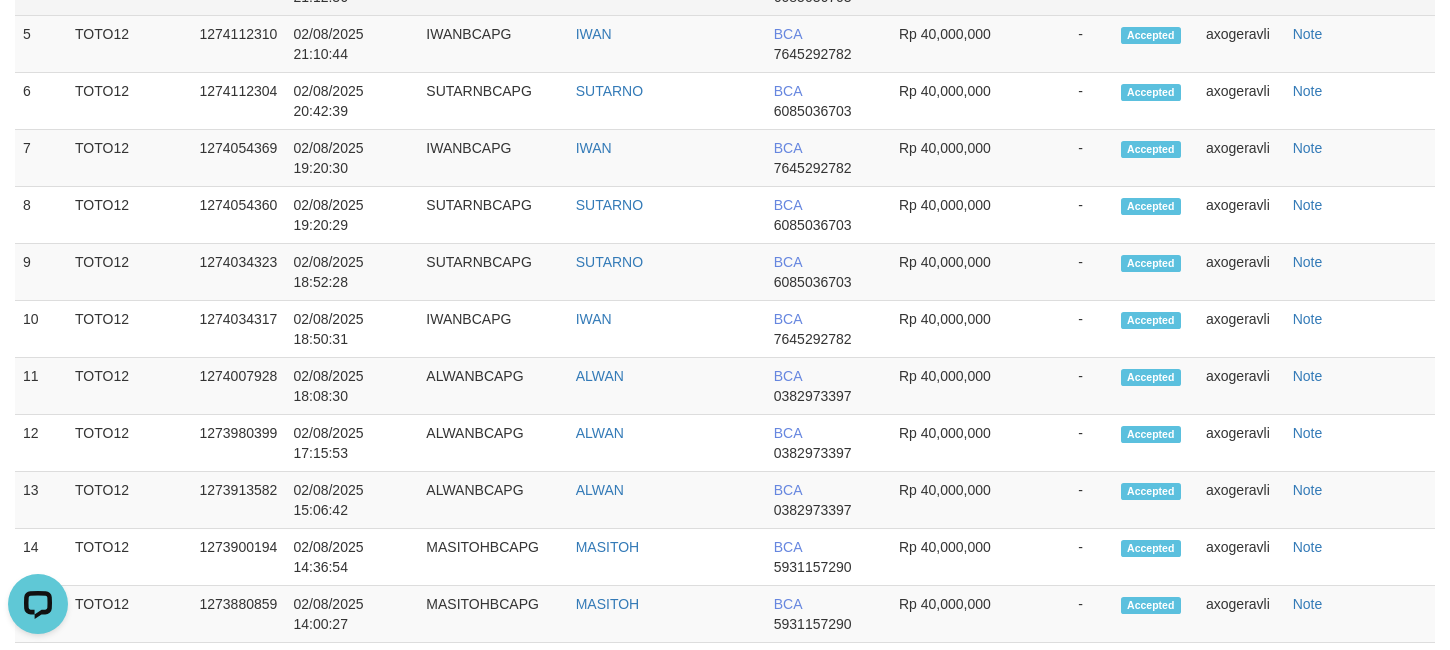 scroll, scrollTop: 1315, scrollLeft: 0, axis: vertical 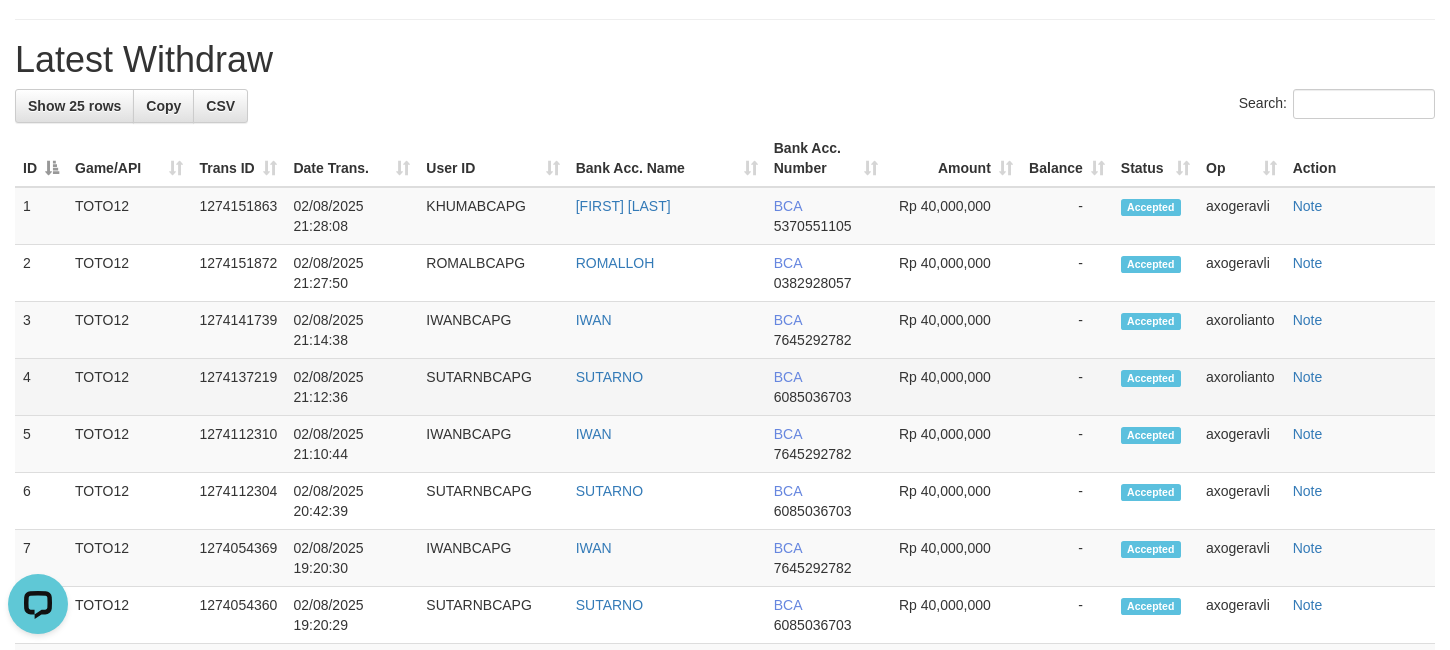 click on "1274137219" at bounding box center (238, 387) 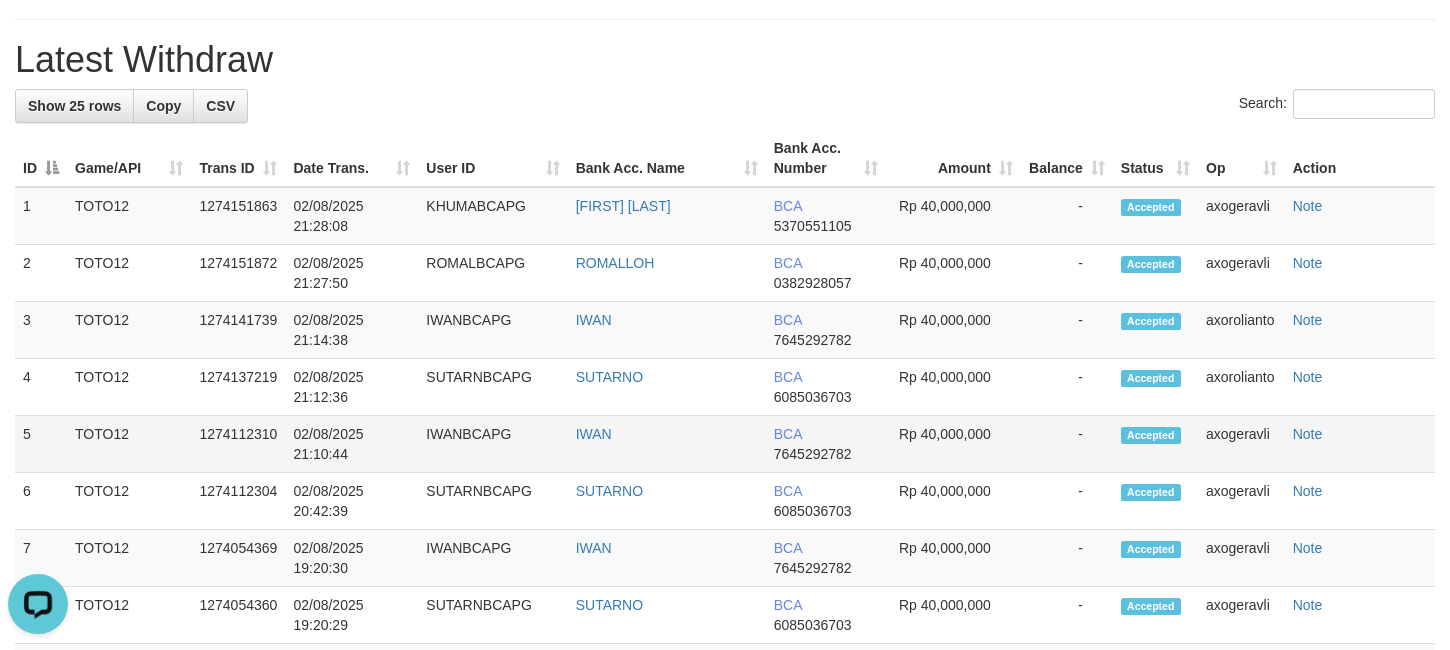 click on "TOTO12" at bounding box center [129, 444] 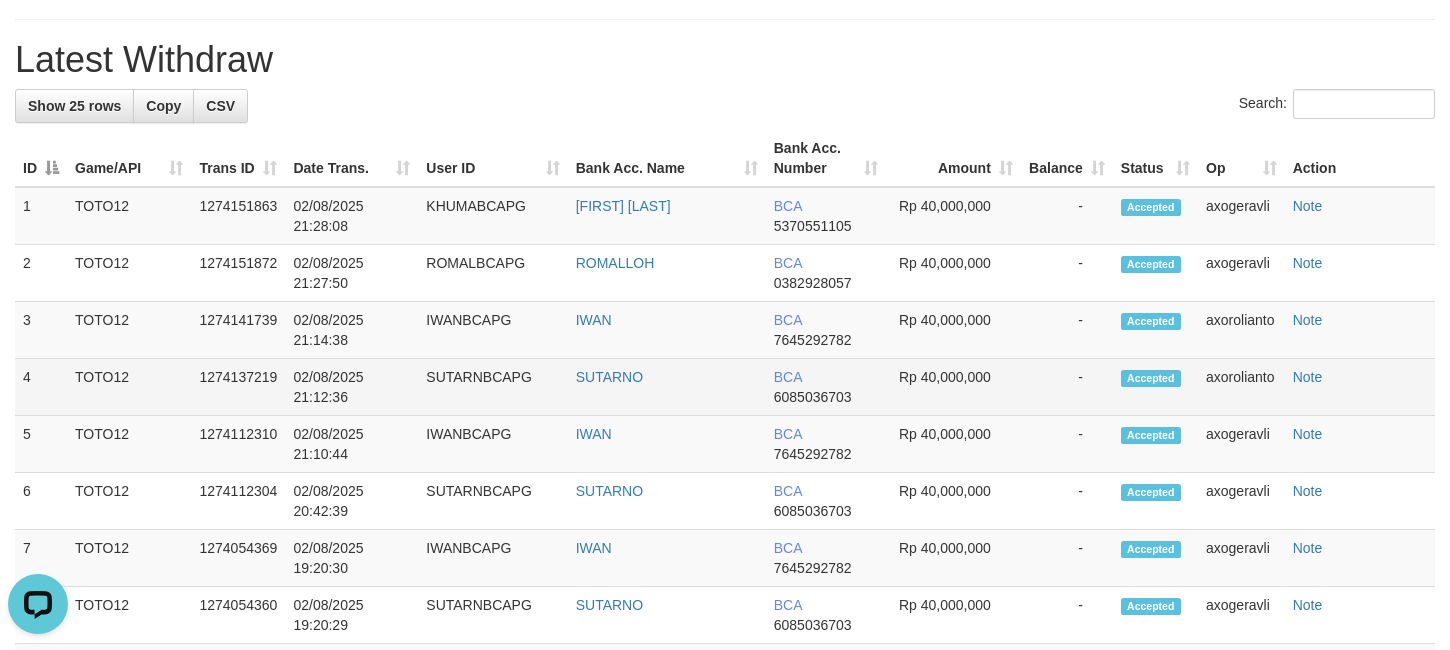 click on "SUTARNO" at bounding box center (667, 387) 